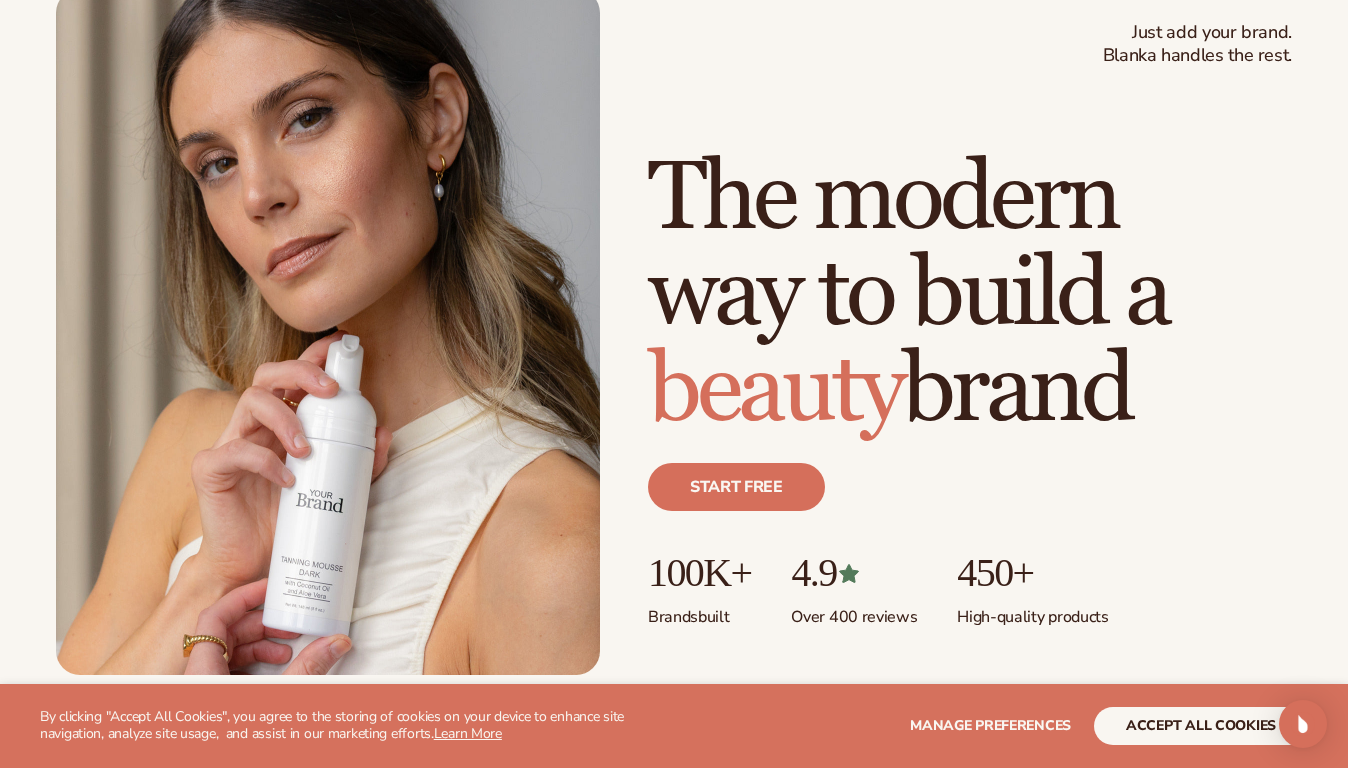 scroll, scrollTop: 141, scrollLeft: 0, axis: vertical 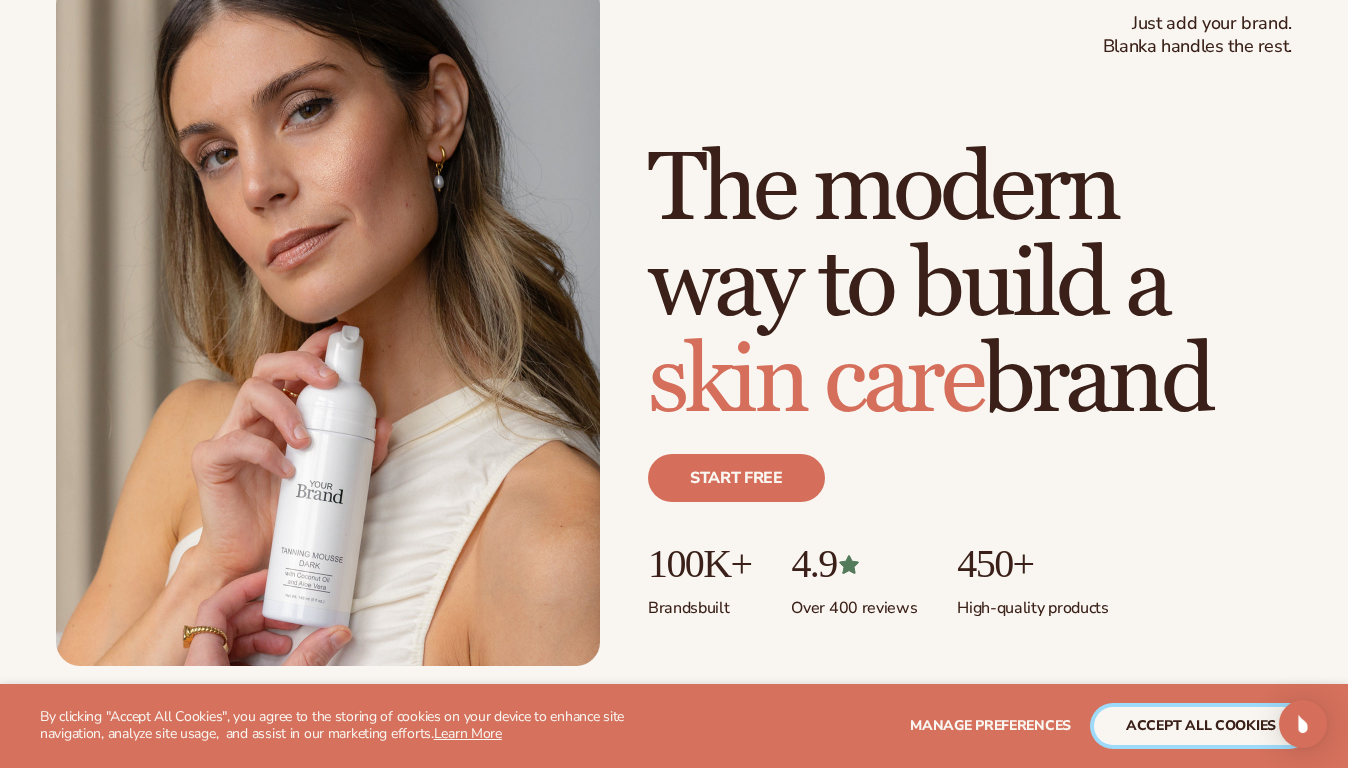 click on "accept all cookies" at bounding box center [1201, 726] 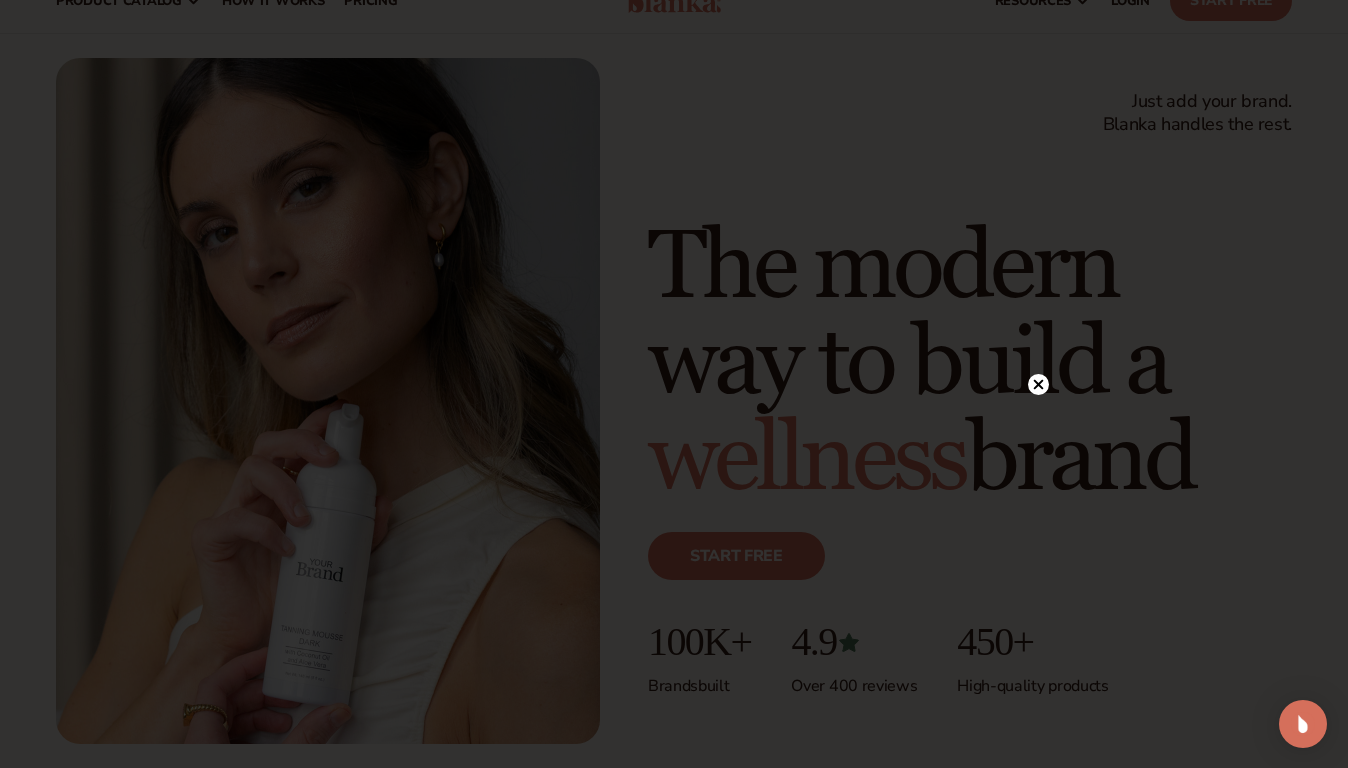 scroll, scrollTop: 73, scrollLeft: 0, axis: vertical 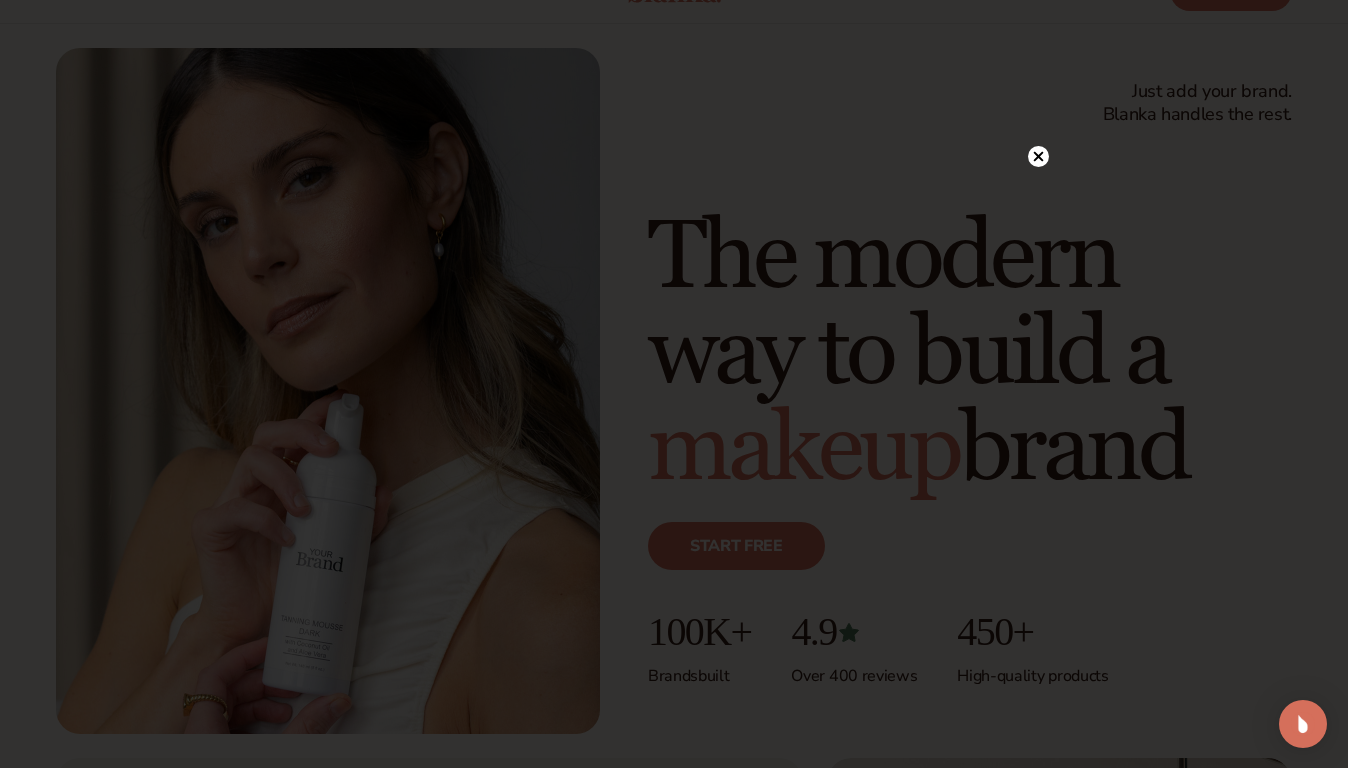 click 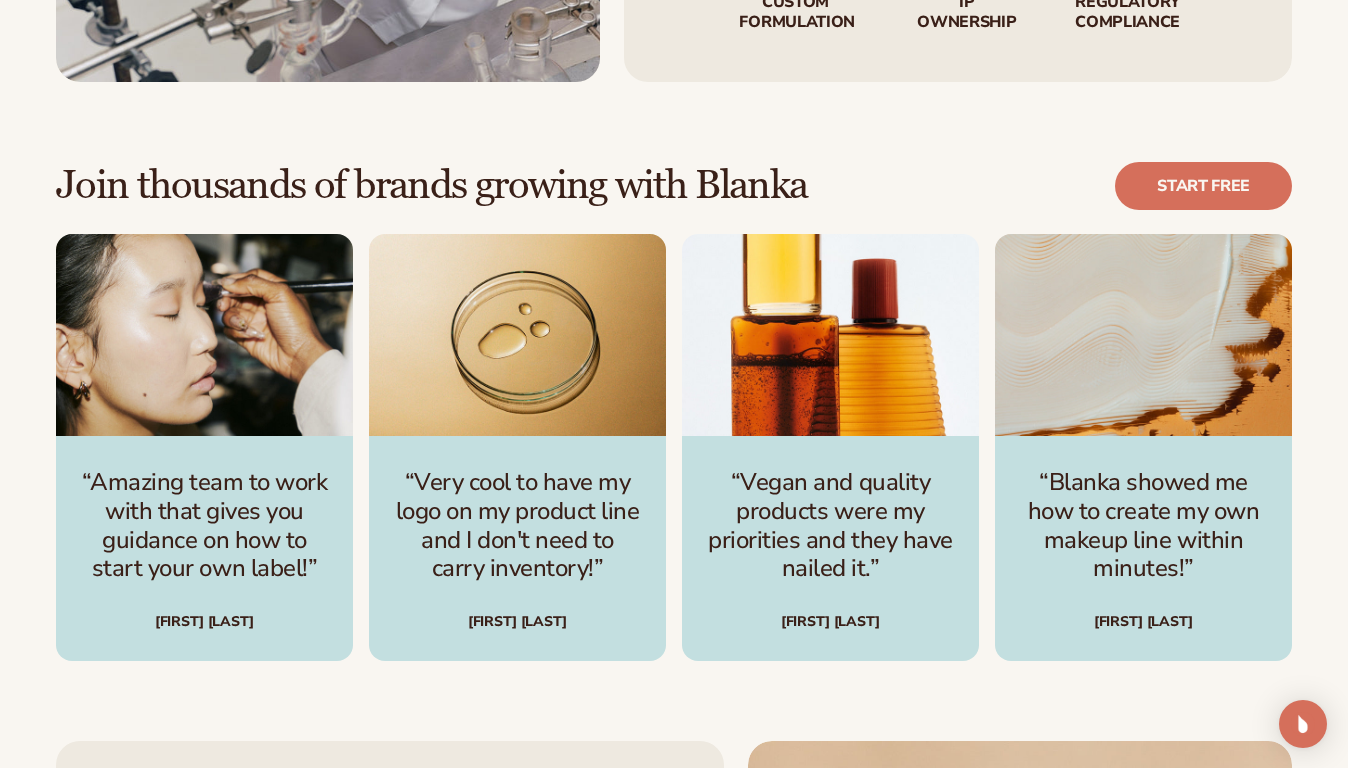 scroll, scrollTop: 5016, scrollLeft: 0, axis: vertical 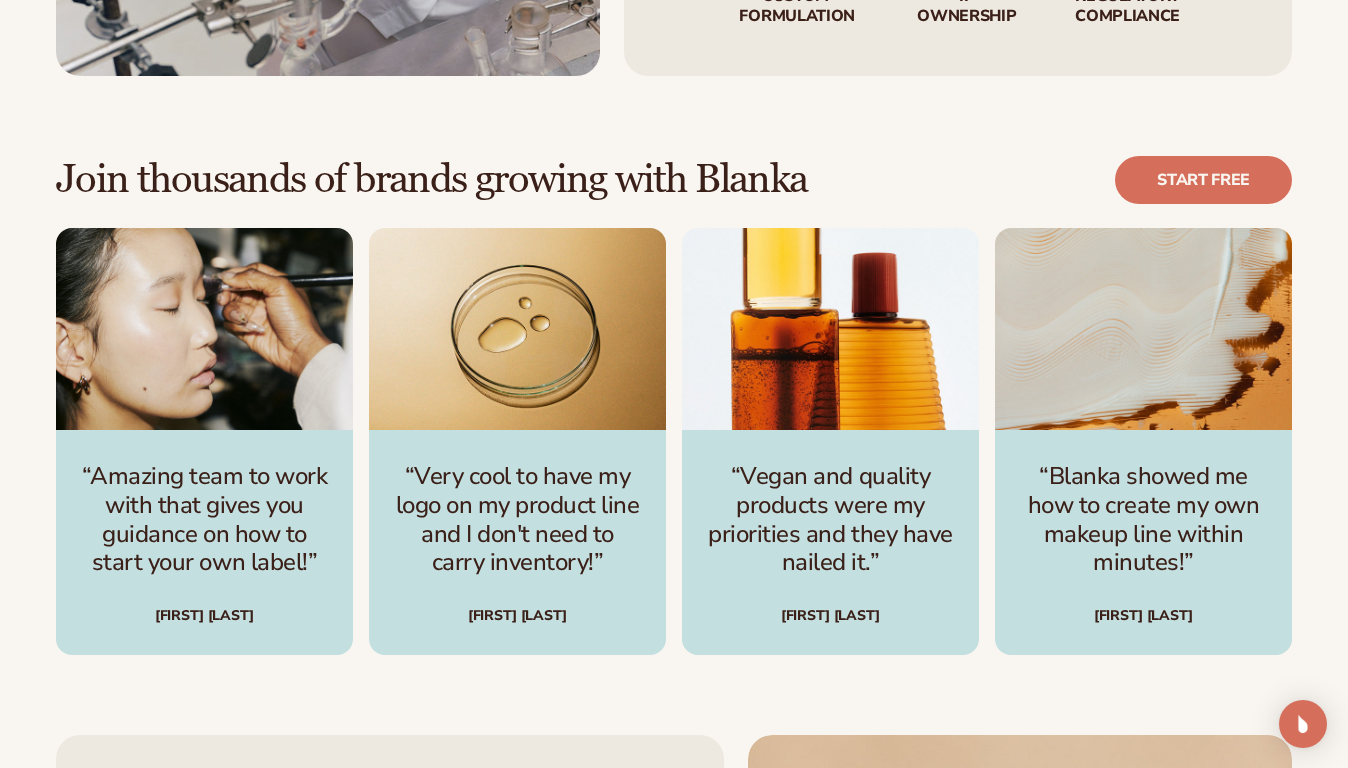 click on "Join thousands of brands growing with Blanka
Start free
“Amazing team to work with that gives you guidance on how to start your own label!”
Danielle C.
“Very cool to have my logo on my product line and I don't need to carry inventory!”
Linda L." at bounding box center (674, 406) 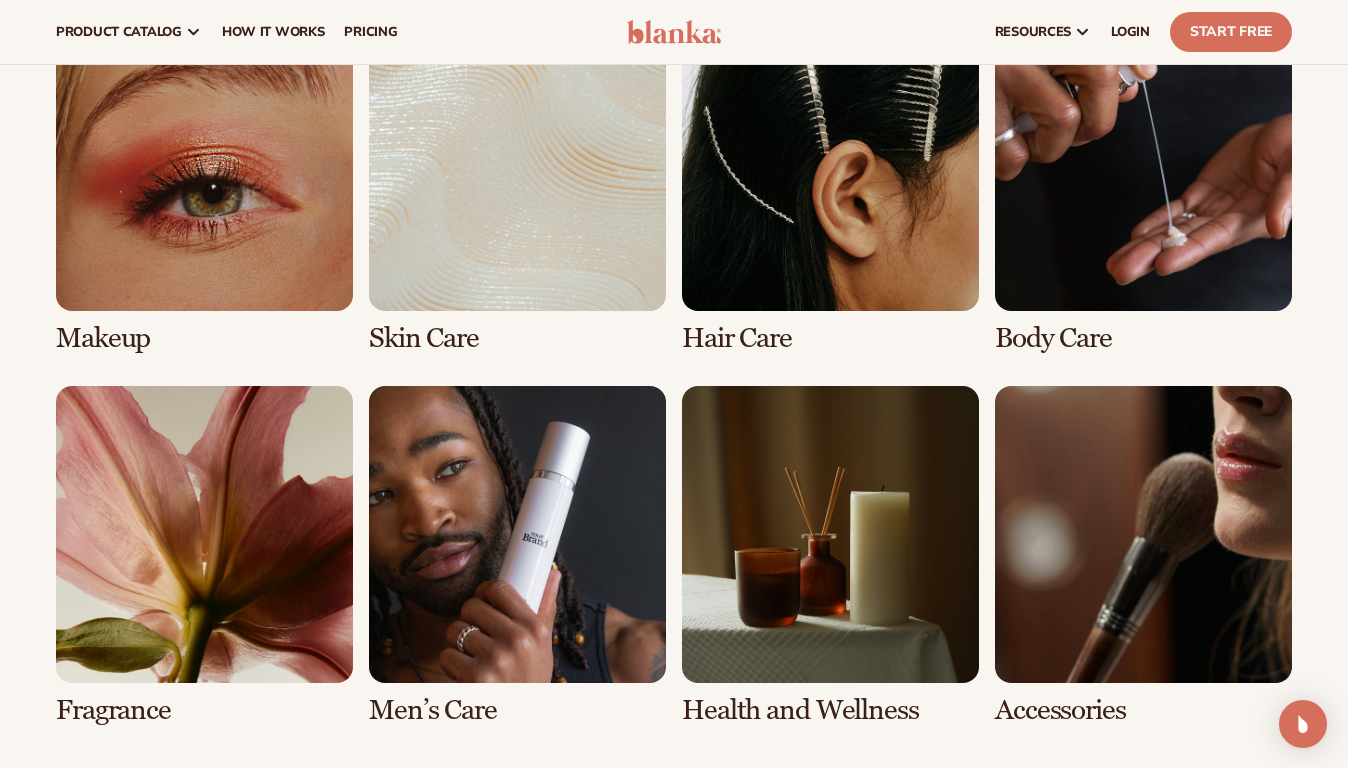 scroll, scrollTop: 3559, scrollLeft: 0, axis: vertical 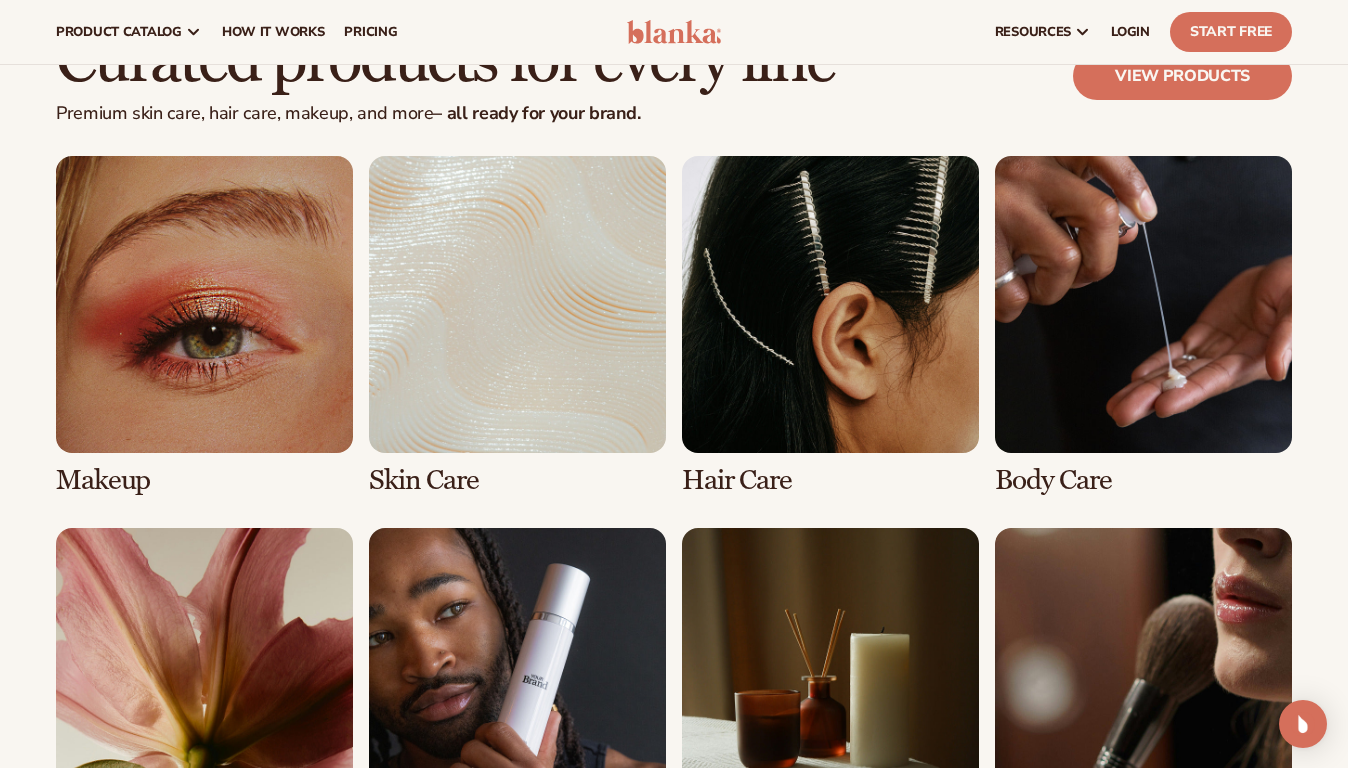 click at bounding box center [517, 326] 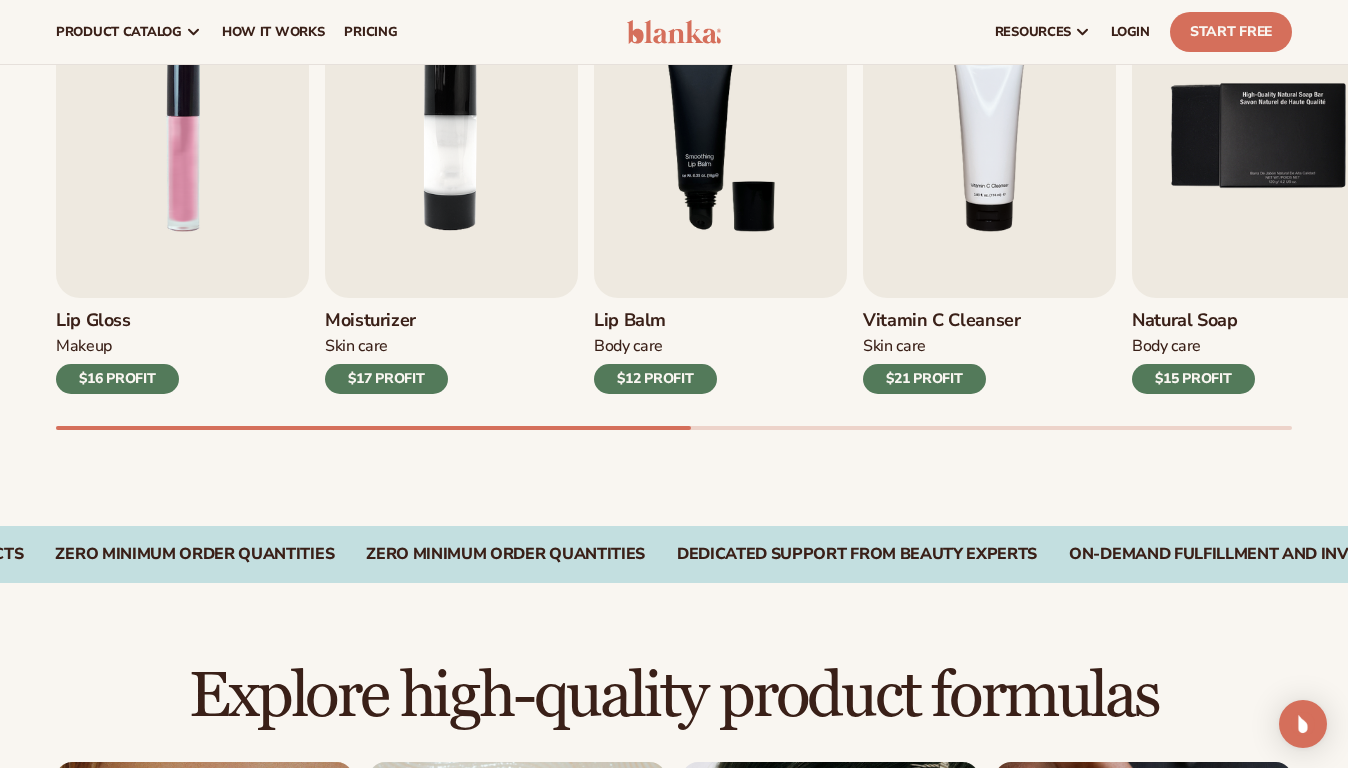 scroll, scrollTop: 693, scrollLeft: 0, axis: vertical 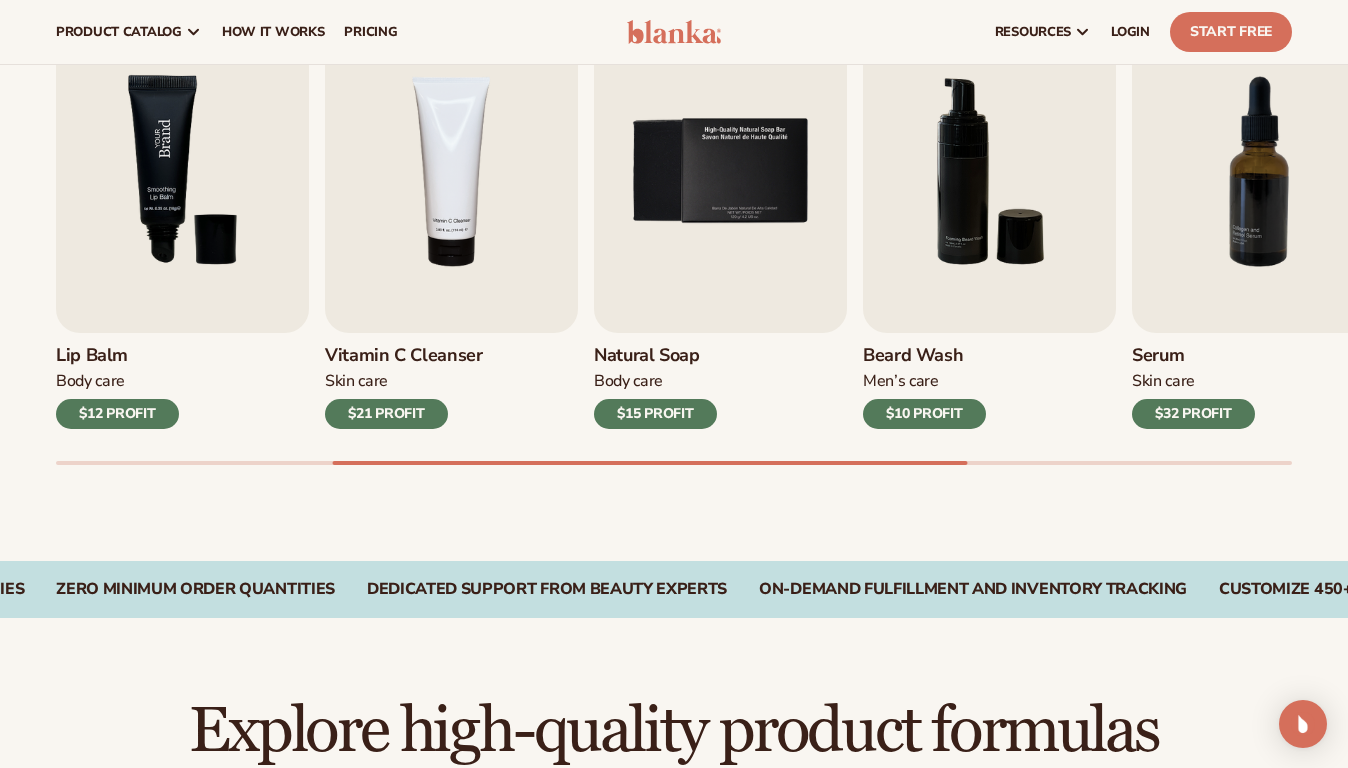 click at bounding box center [182, 171] 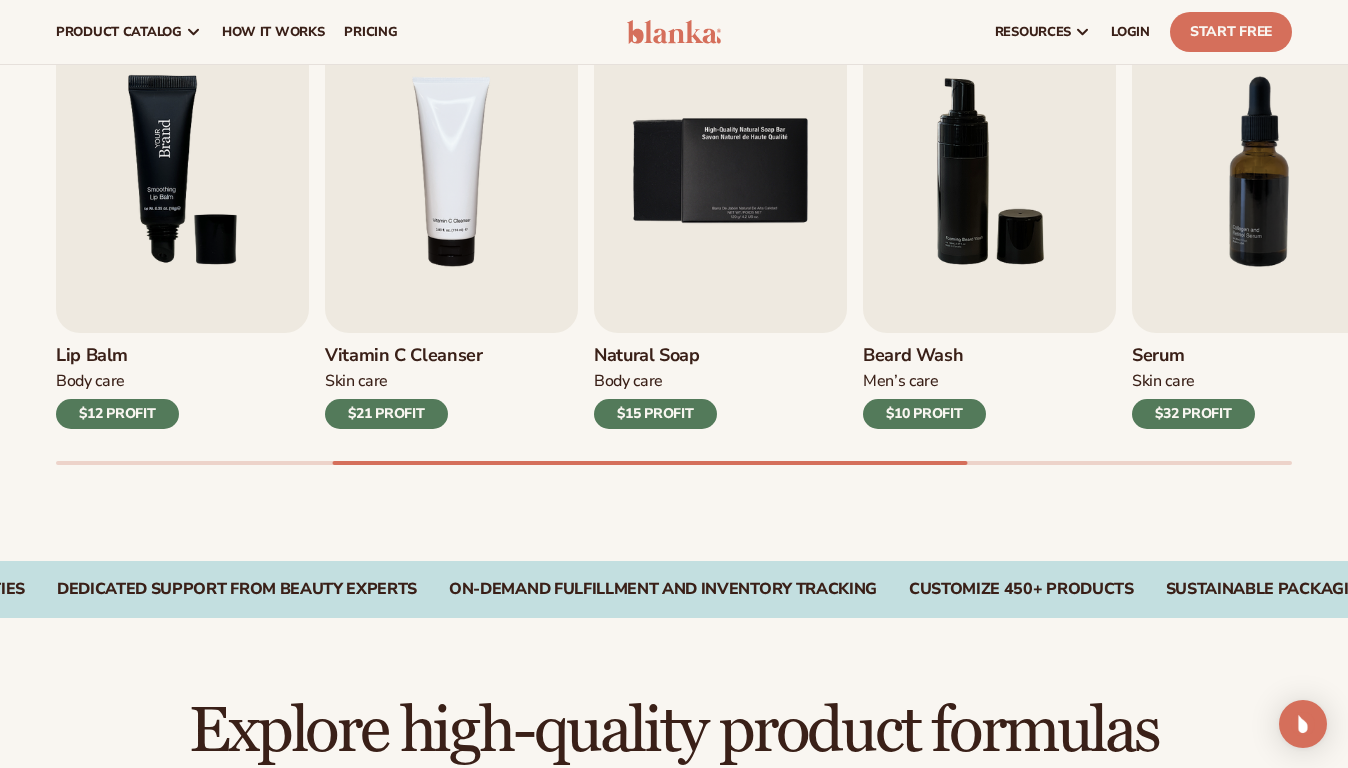 click at bounding box center (182, 171) 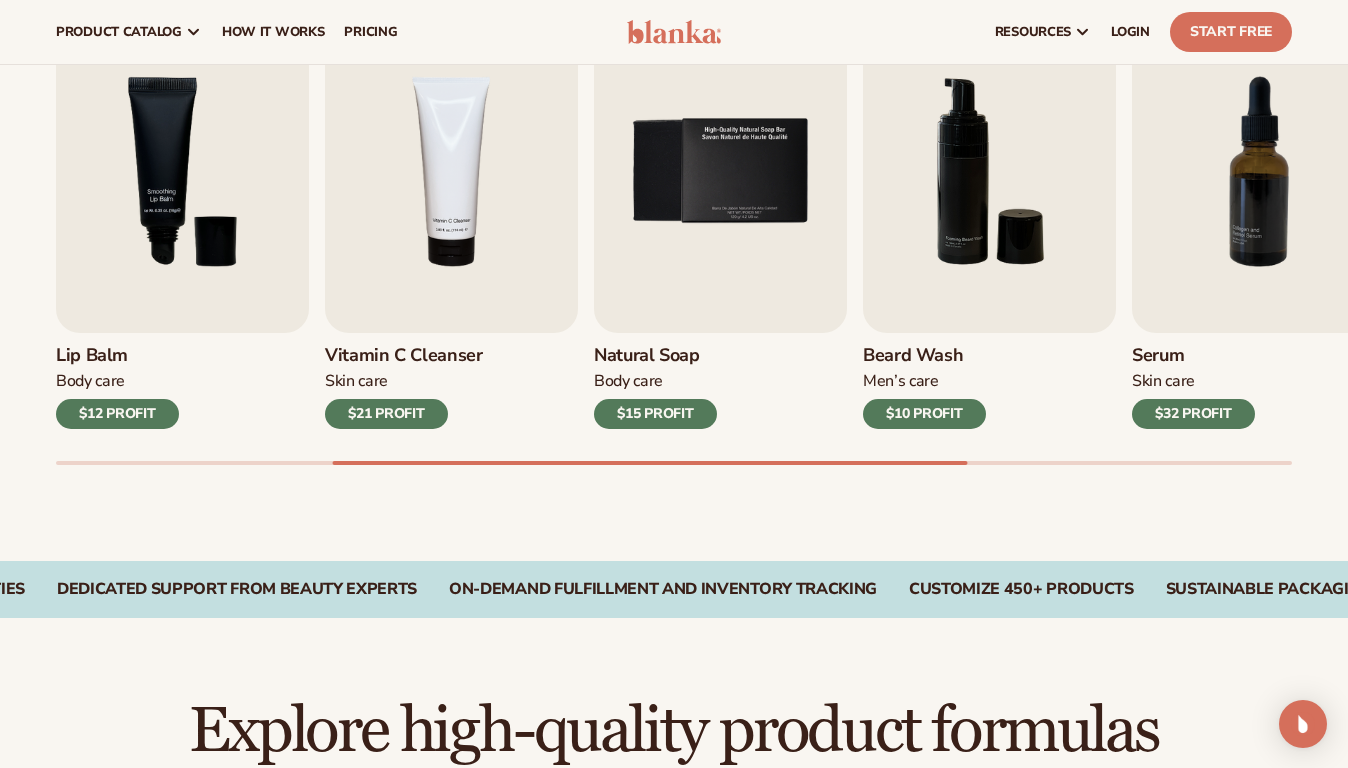 click on "$12 PROFIT" at bounding box center [117, 414] 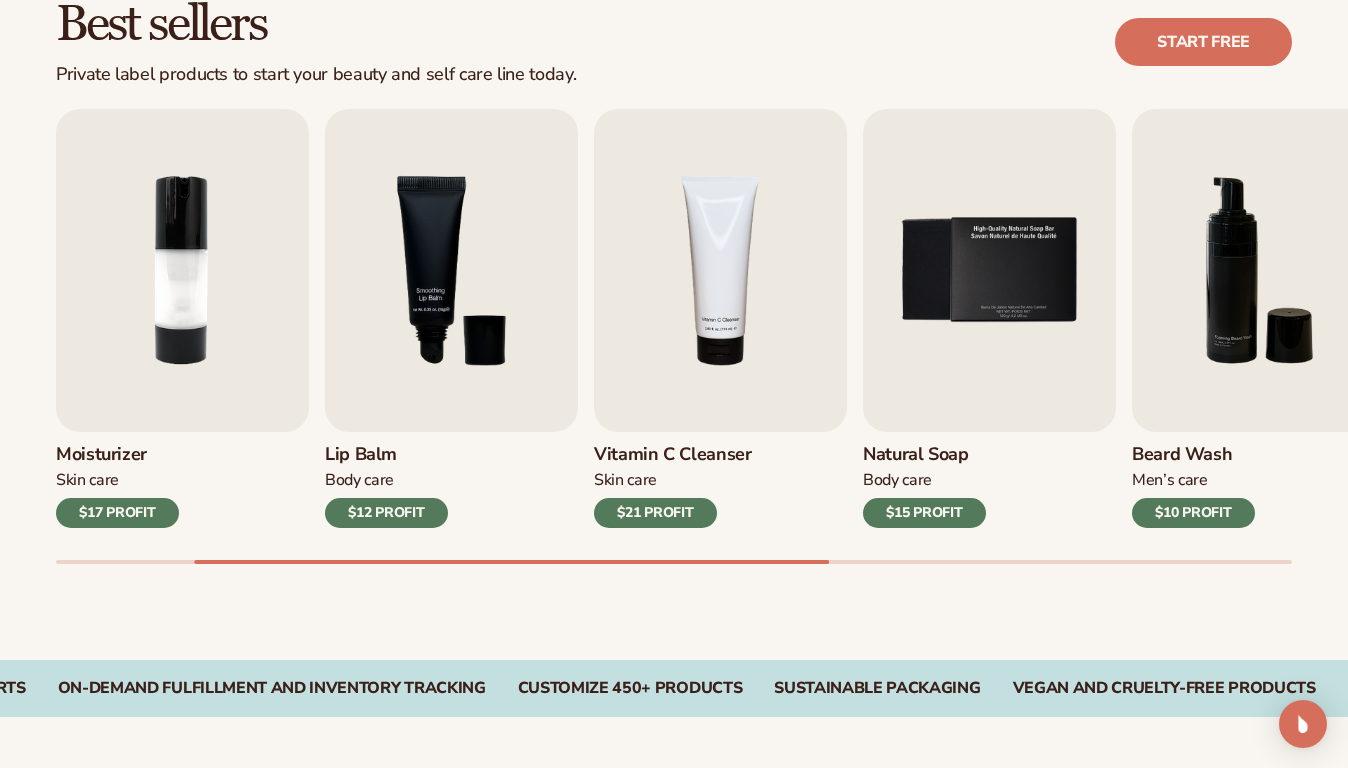 scroll, scrollTop: 616, scrollLeft: 0, axis: vertical 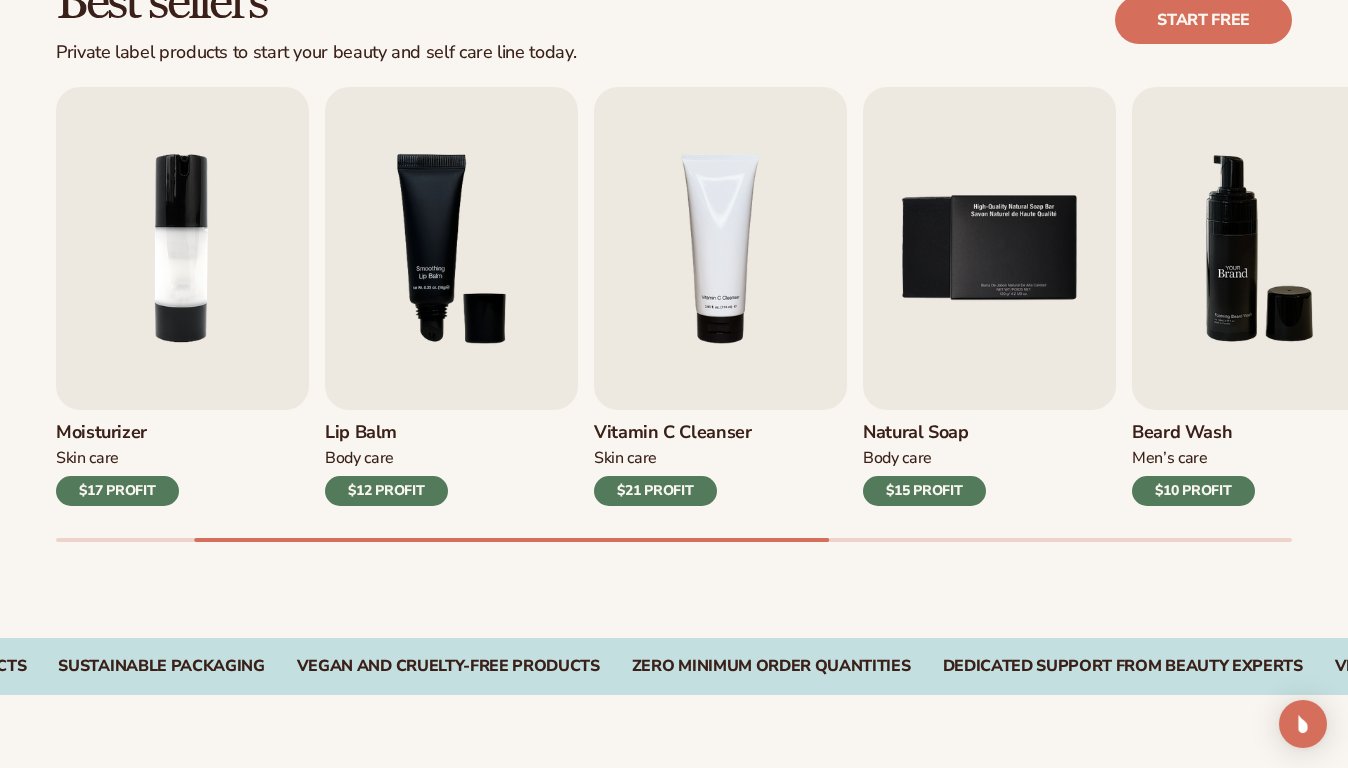 click at bounding box center [1258, 248] 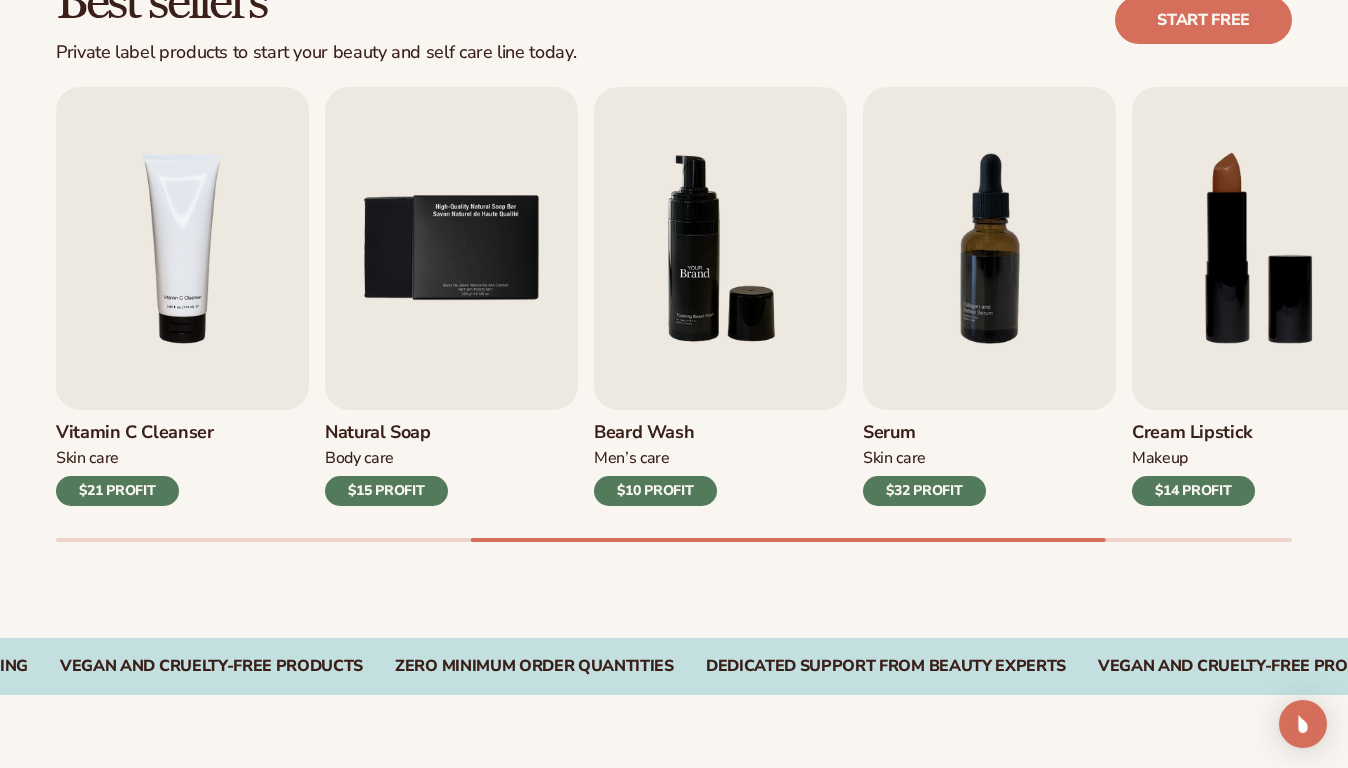 click at bounding box center [720, 248] 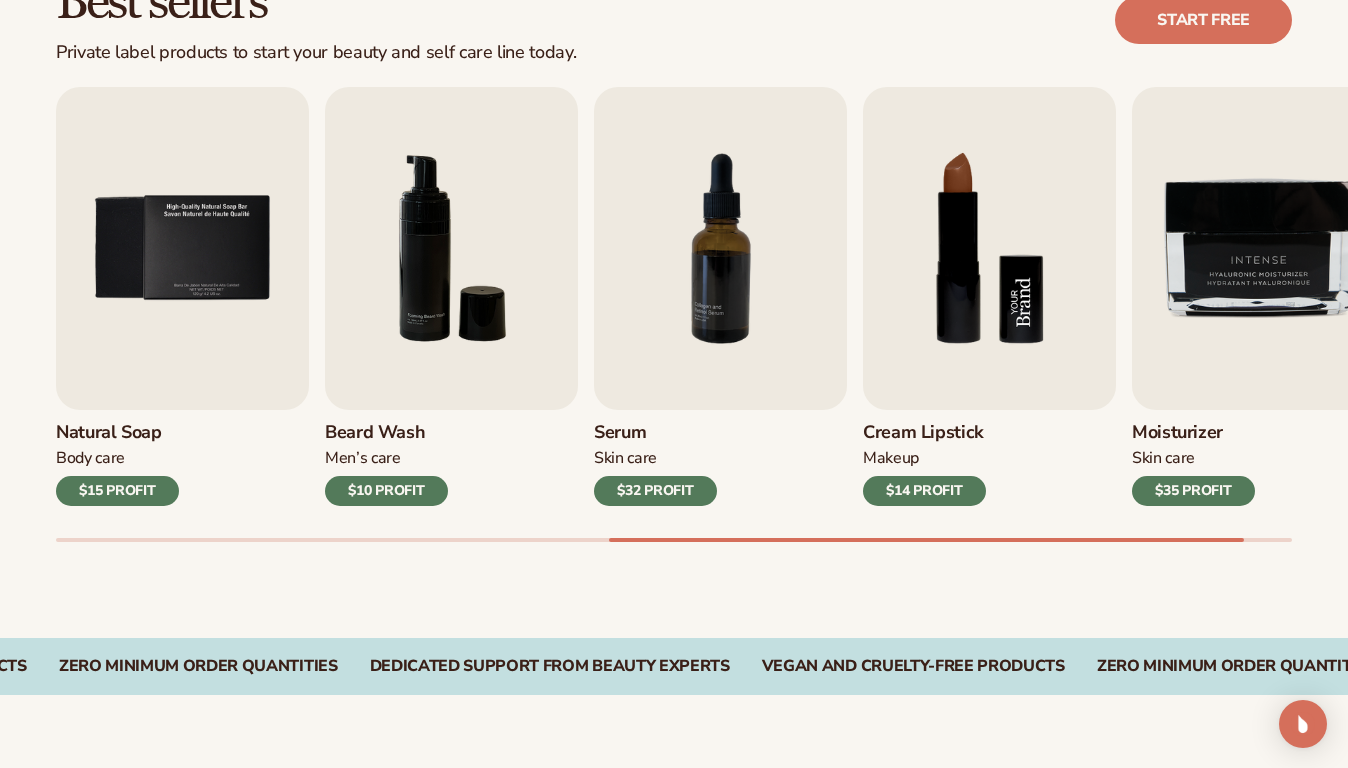 click at bounding box center [989, 248] 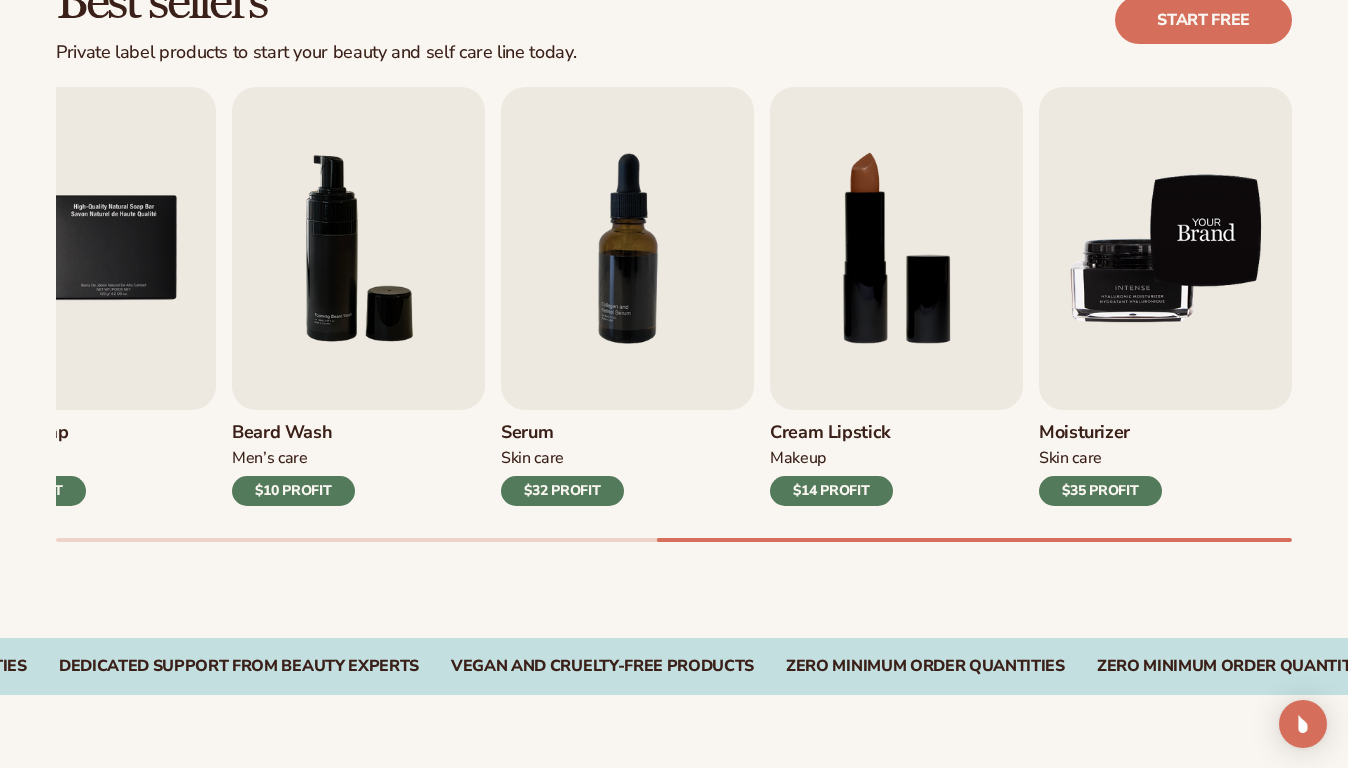 click at bounding box center [1165, 248] 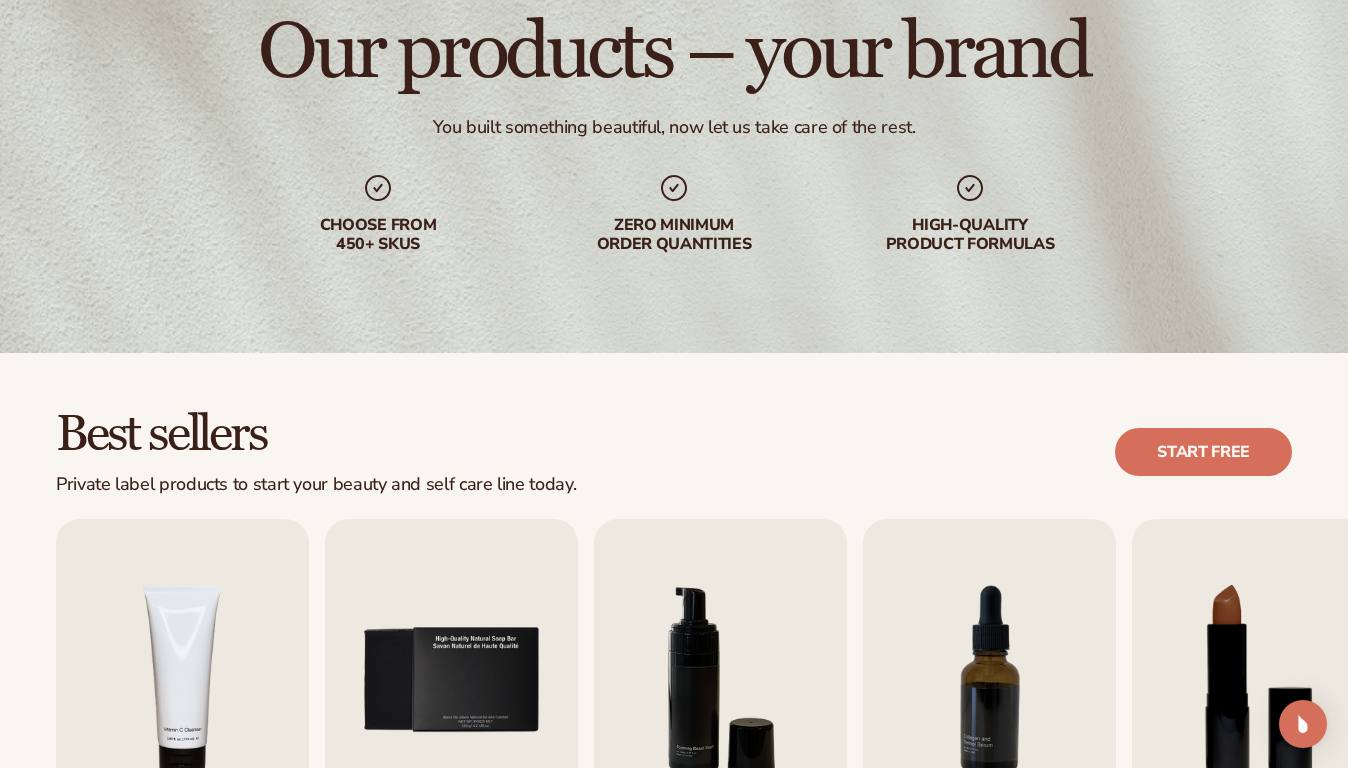 scroll, scrollTop: 0, scrollLeft: 0, axis: both 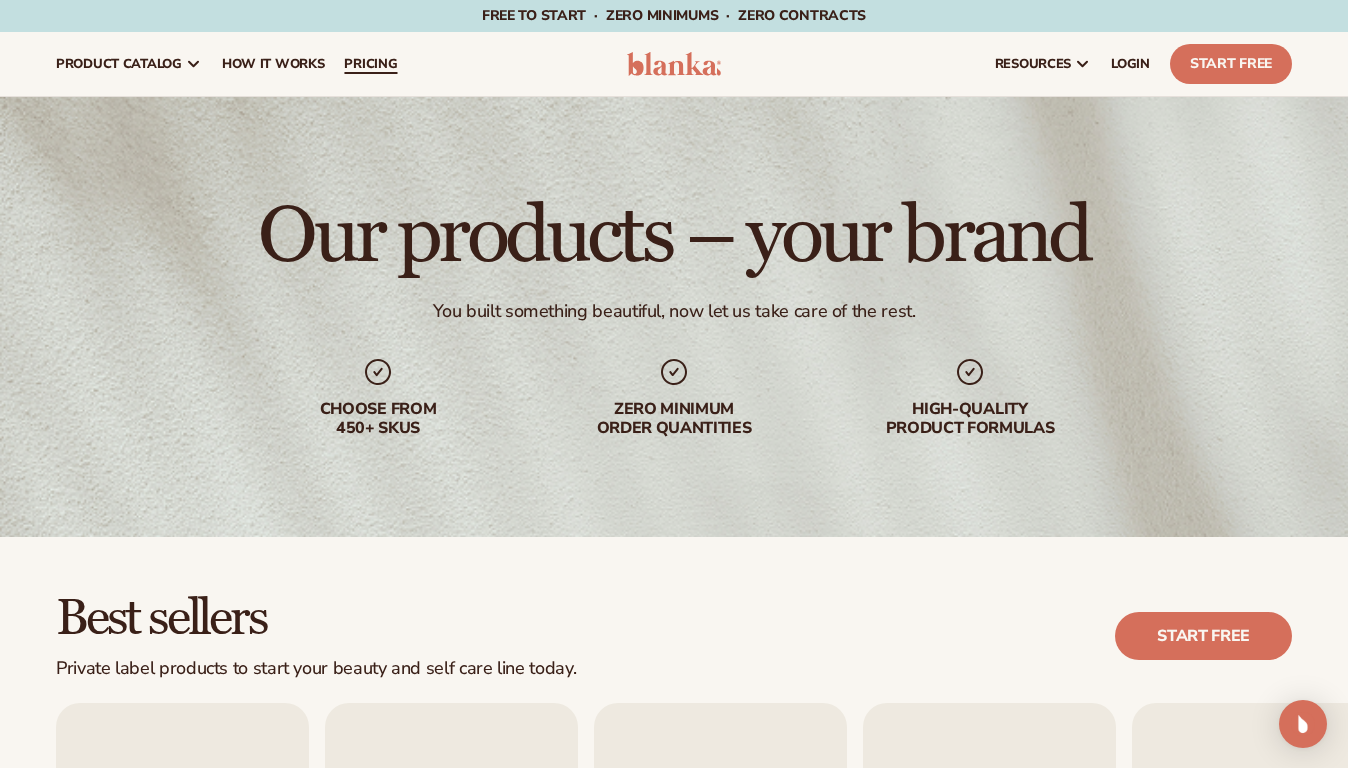 click on "pricing" at bounding box center [370, 64] 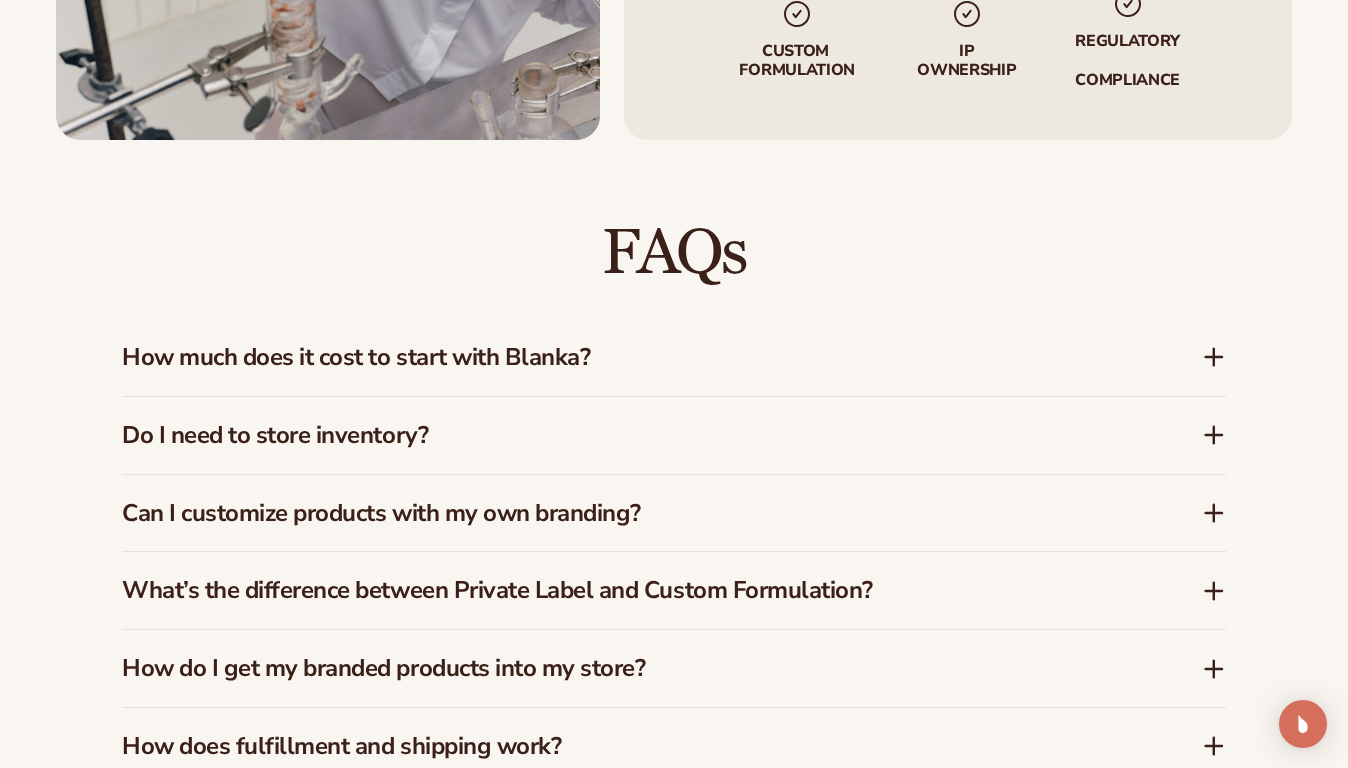 scroll, scrollTop: 2676, scrollLeft: 0, axis: vertical 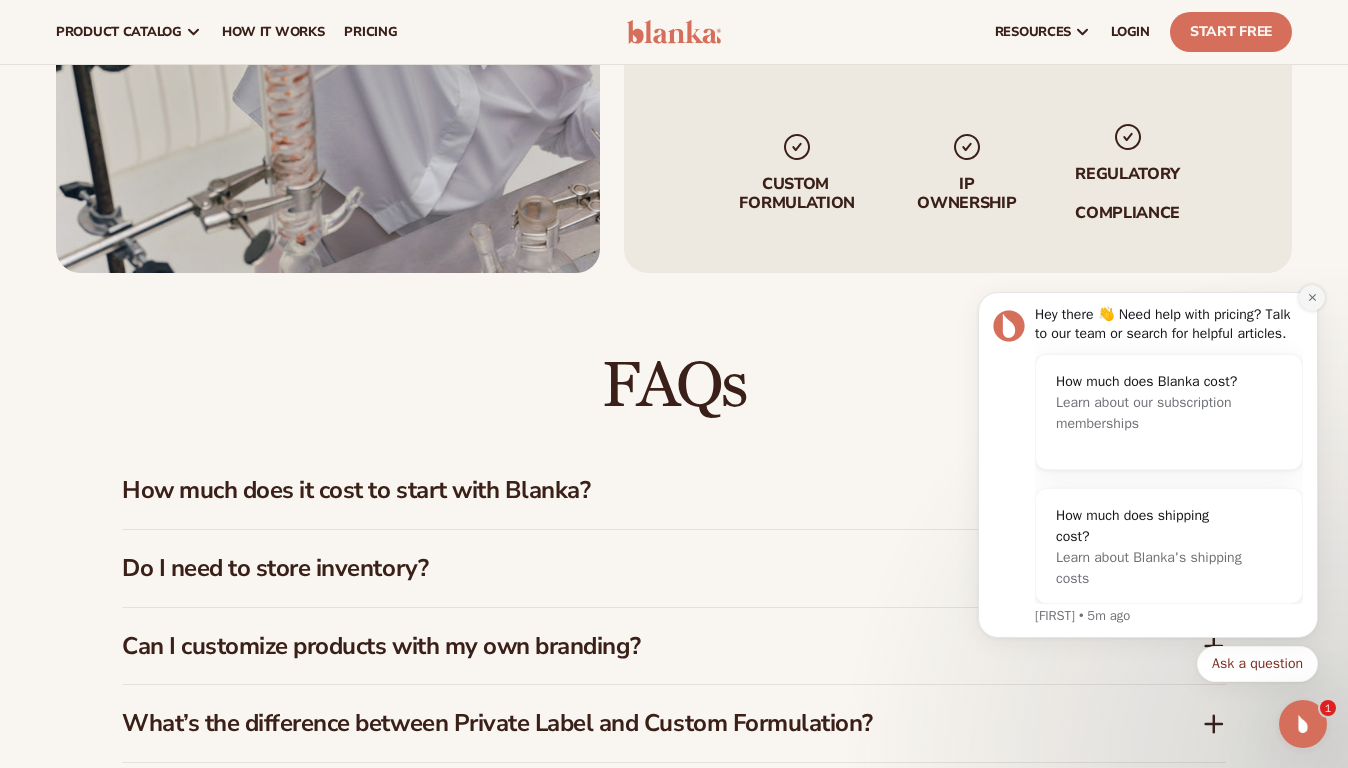 click 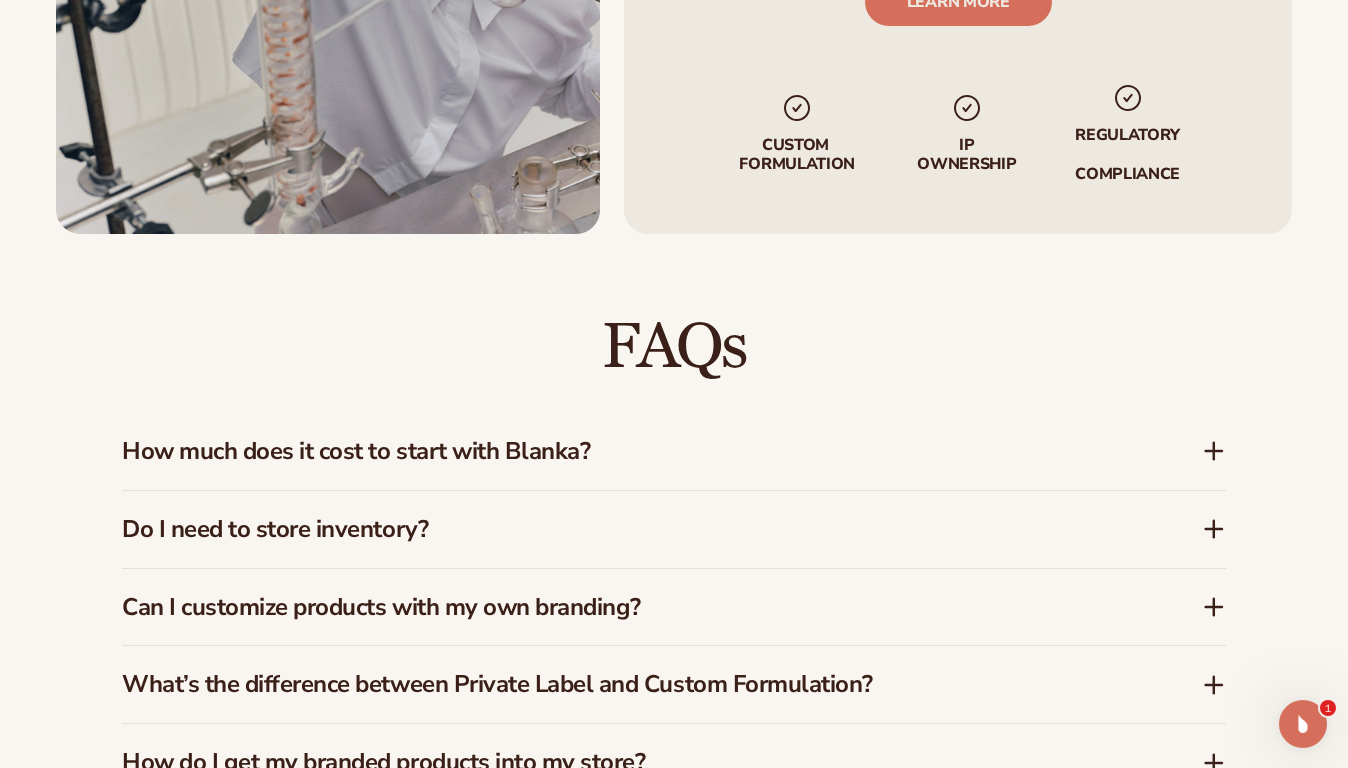 scroll, scrollTop: 2585, scrollLeft: 0, axis: vertical 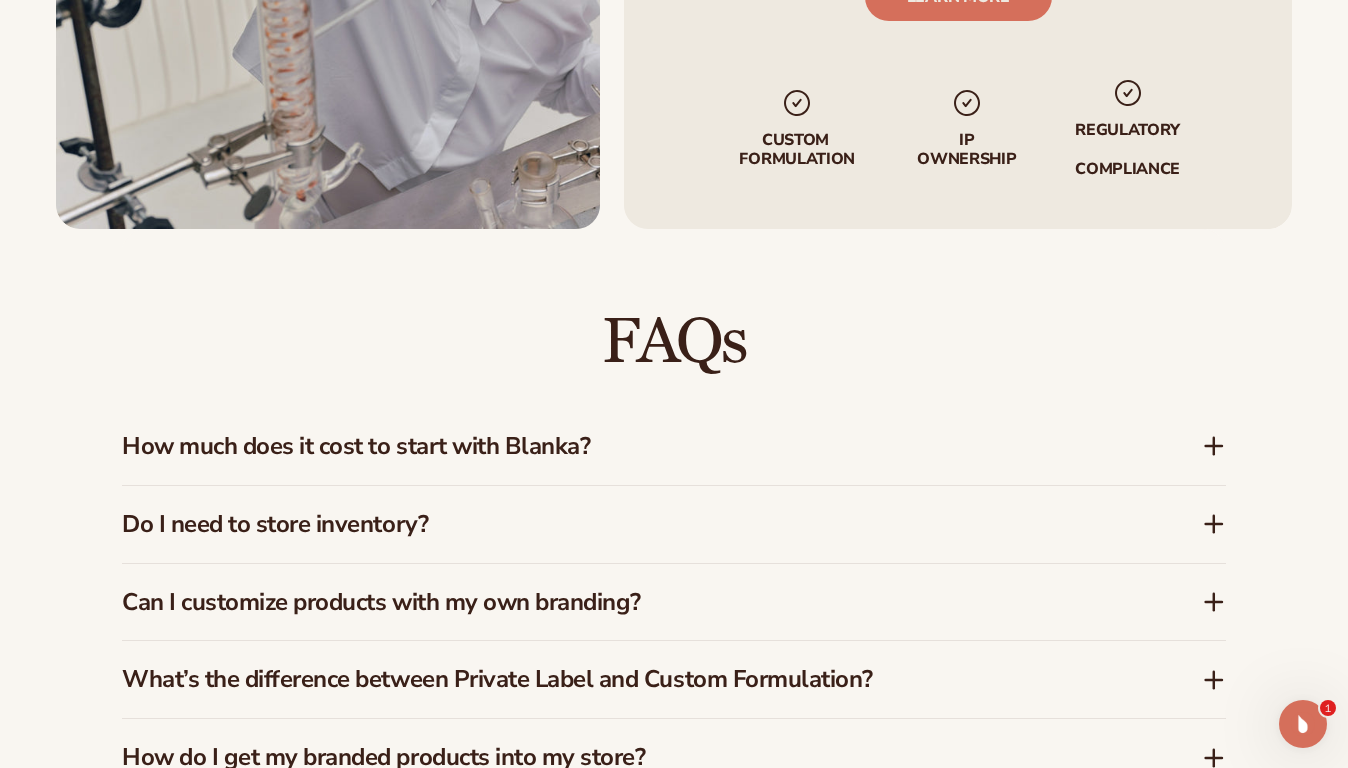 click 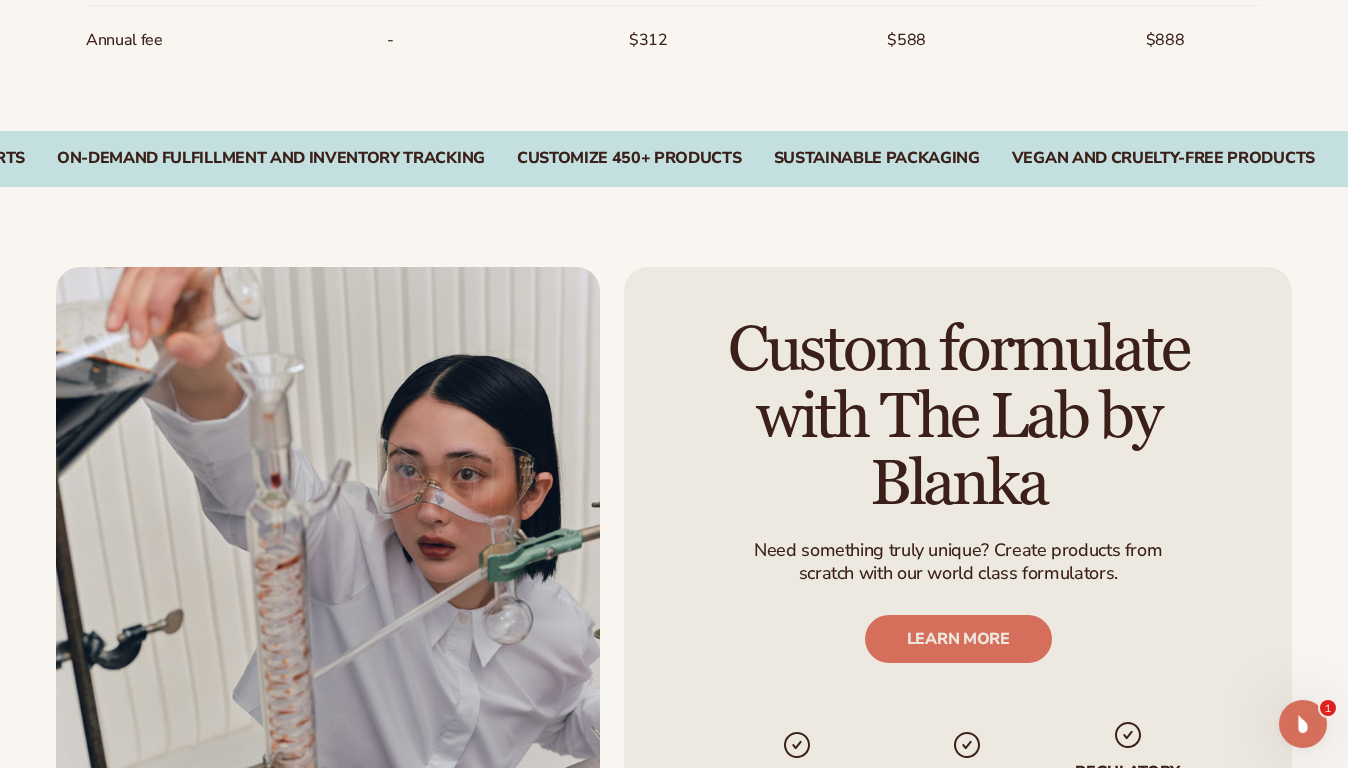 scroll, scrollTop: 2310, scrollLeft: 0, axis: vertical 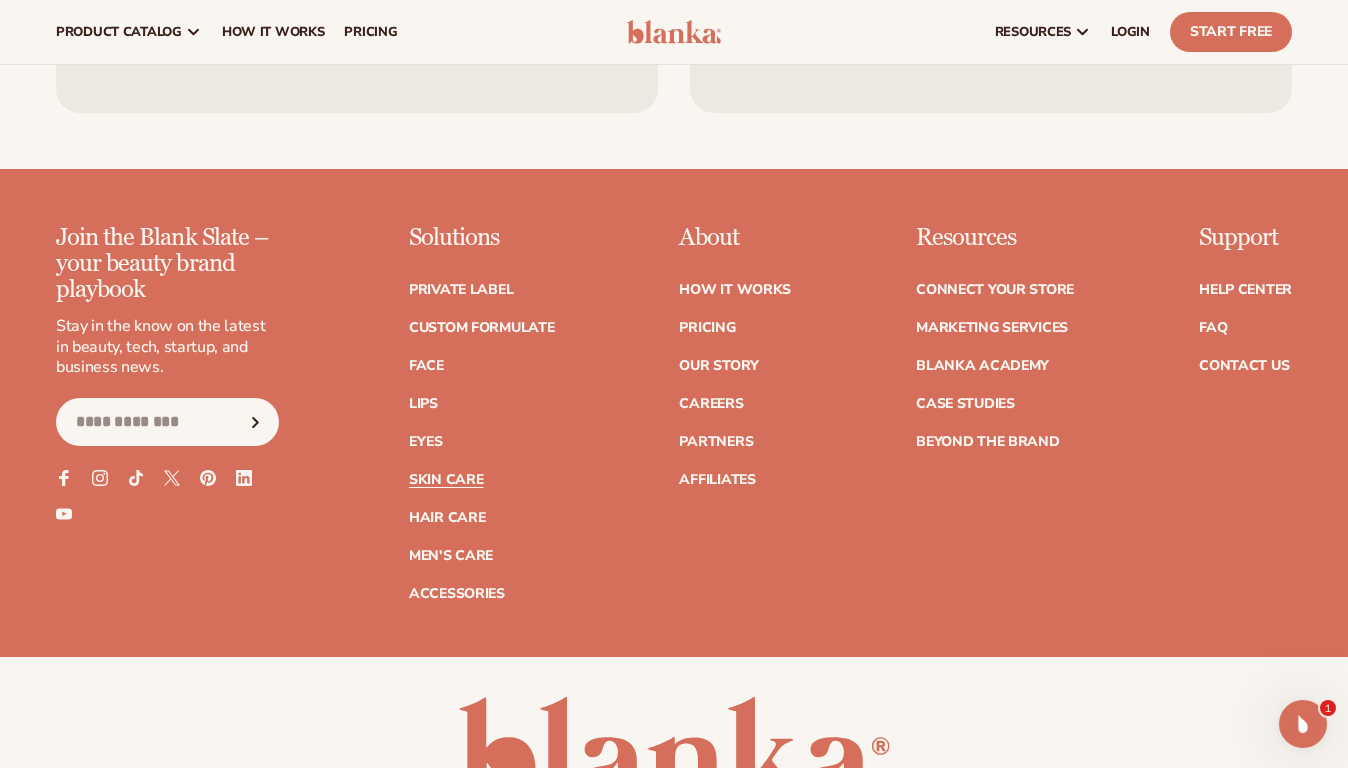 click on "Skin Care" at bounding box center [446, 480] 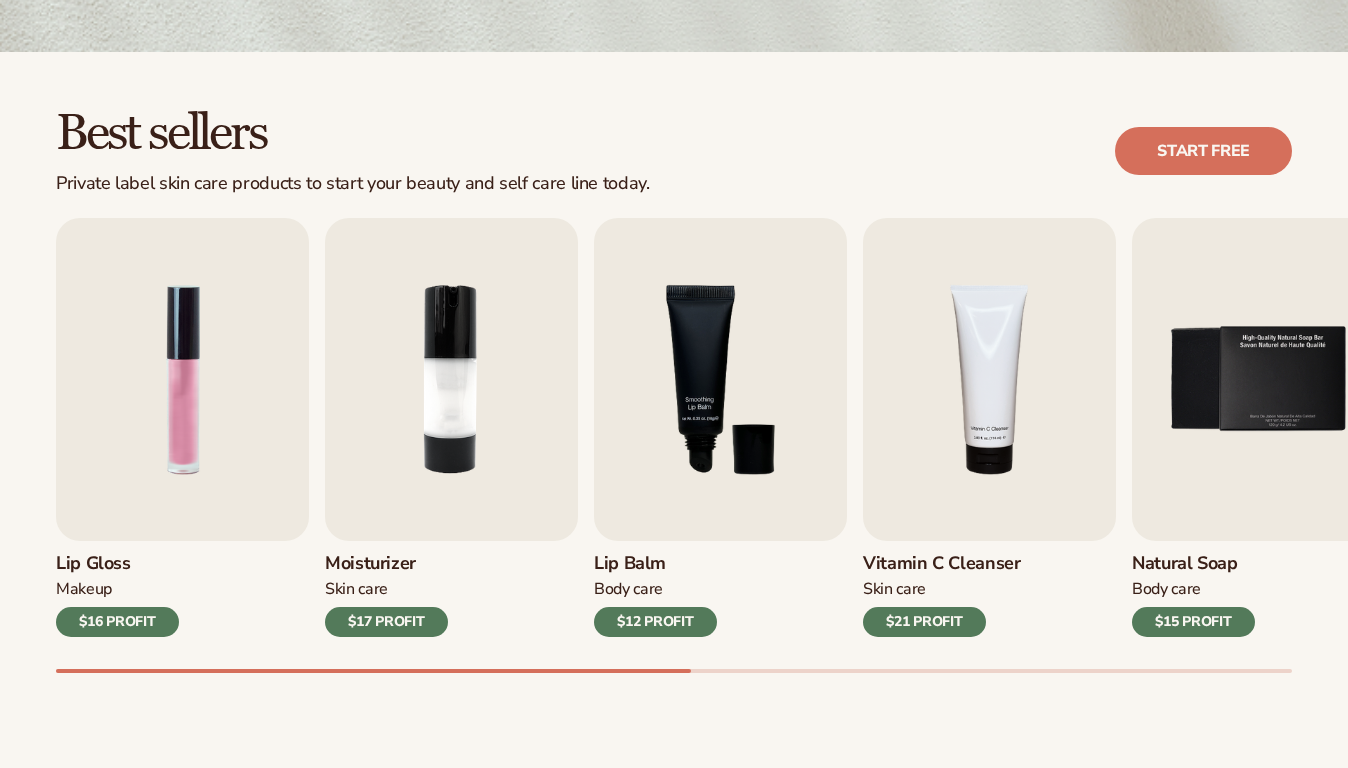 scroll, scrollTop: 489, scrollLeft: 0, axis: vertical 